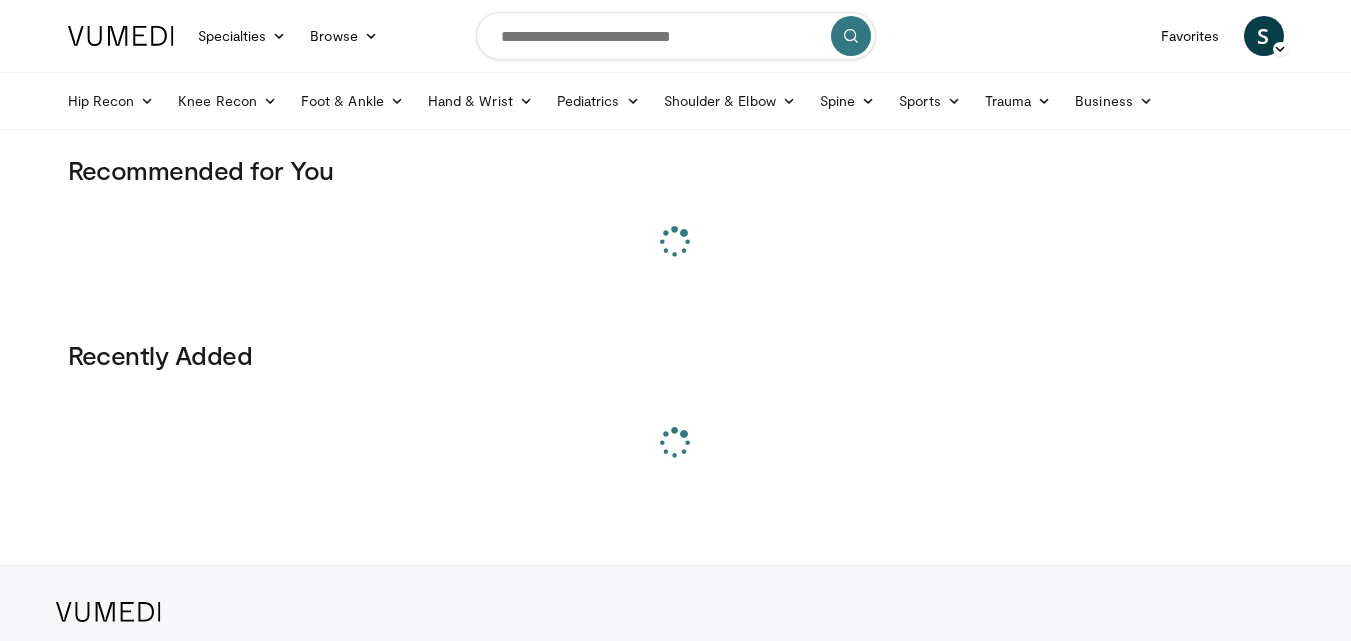 scroll, scrollTop: 0, scrollLeft: 0, axis: both 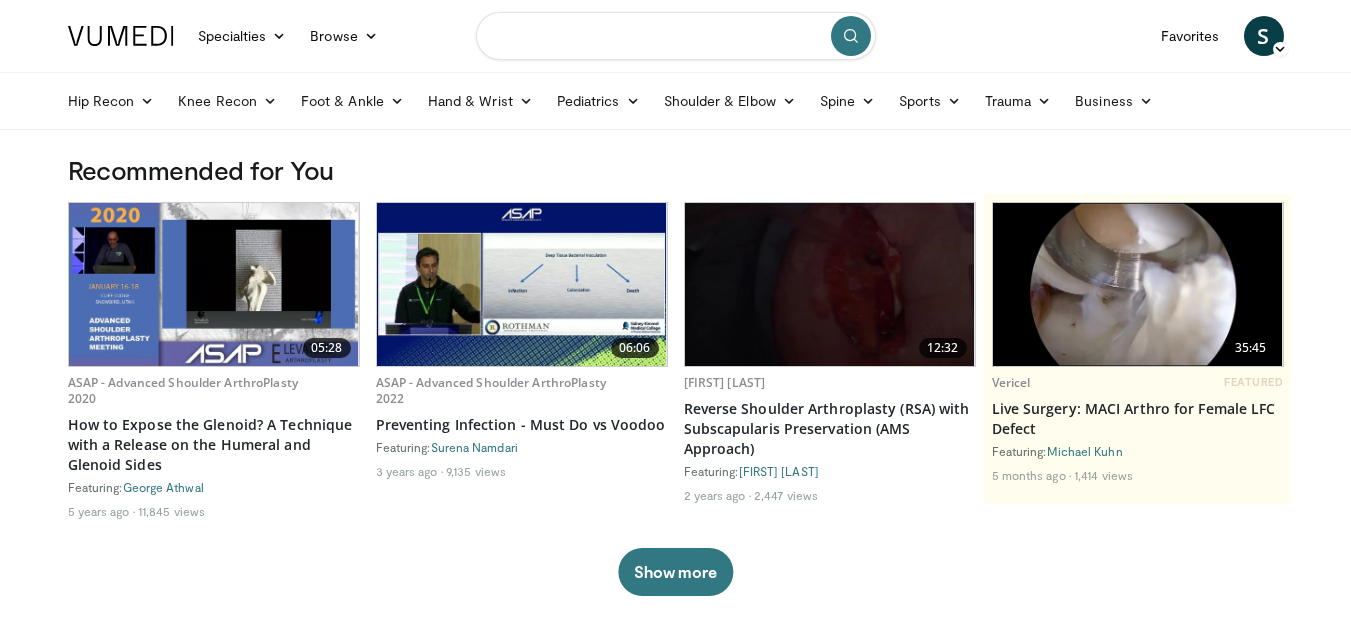 click at bounding box center [676, 36] 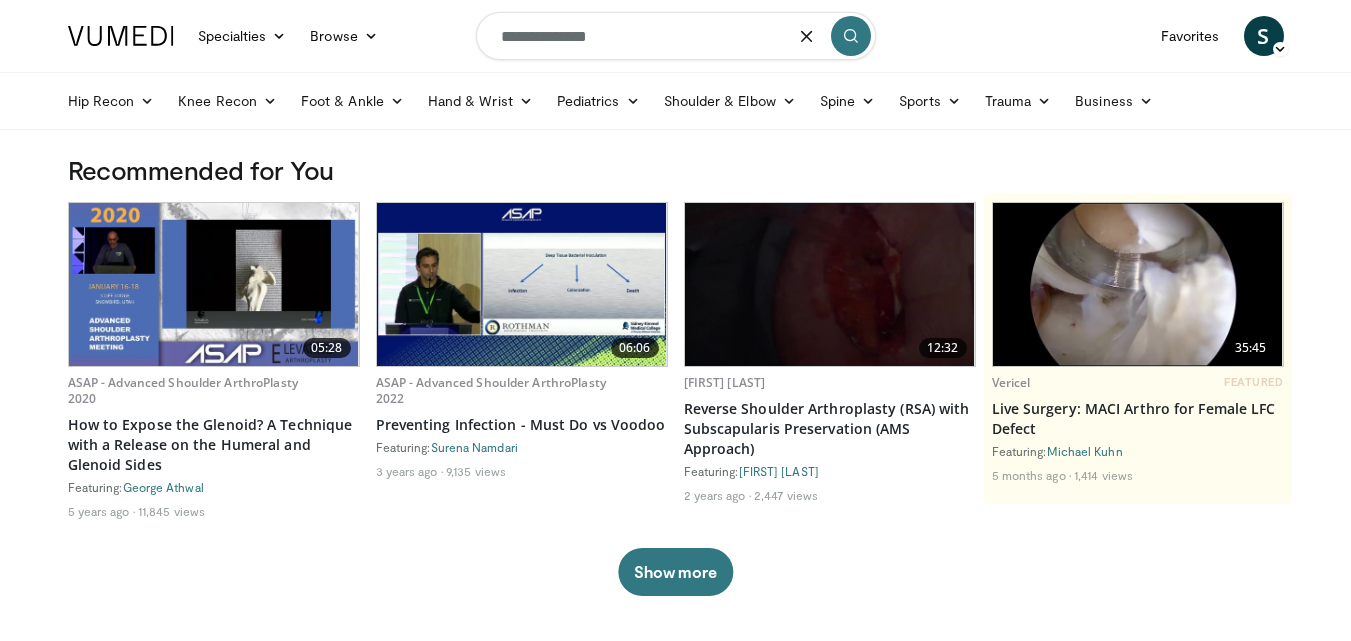 type on "**********" 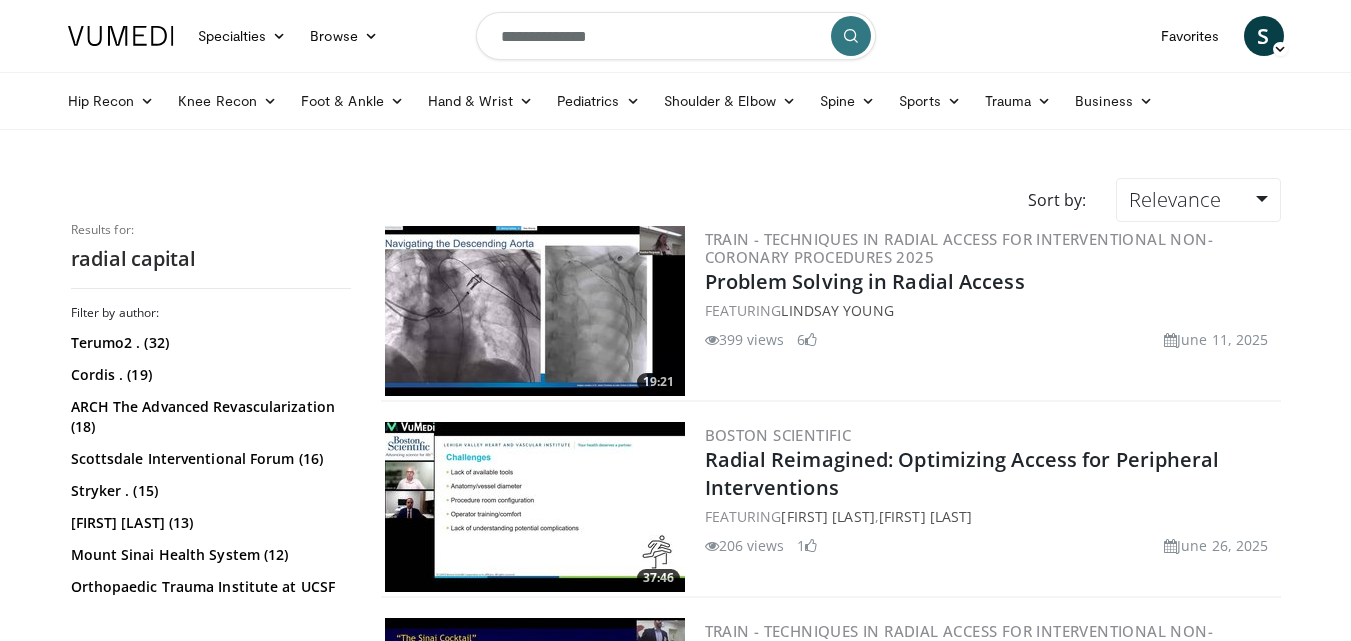 scroll, scrollTop: 0, scrollLeft: 0, axis: both 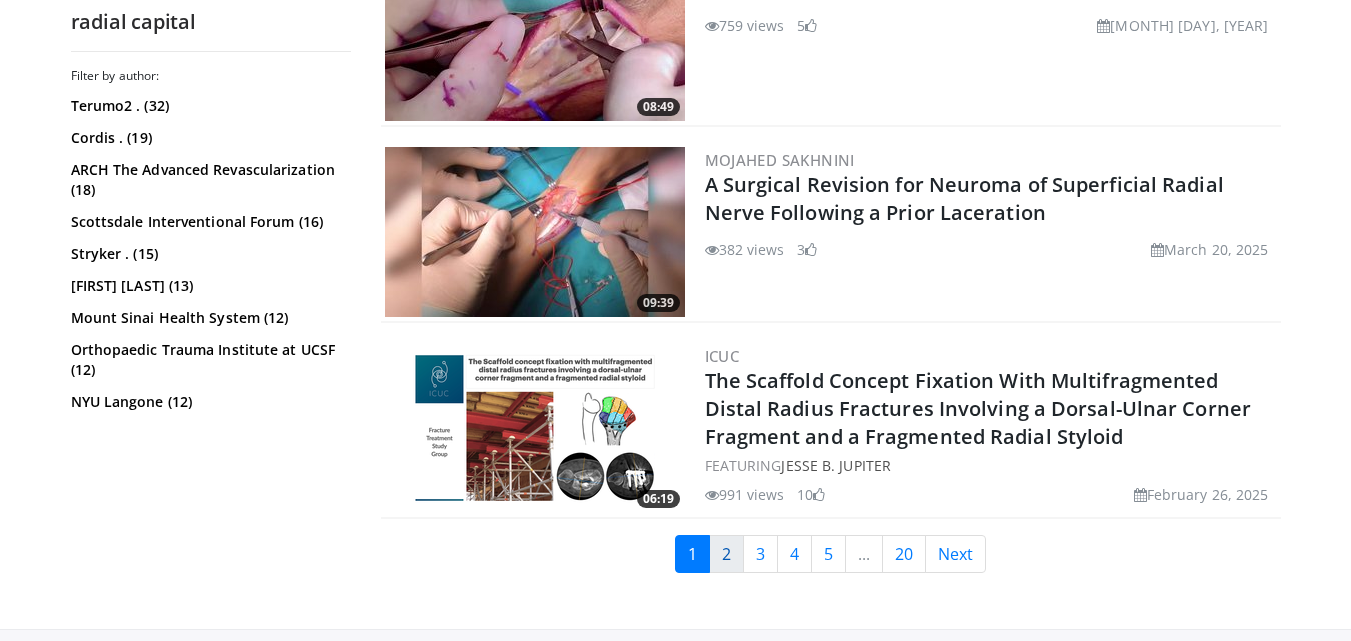 click on "2" at bounding box center [726, 554] 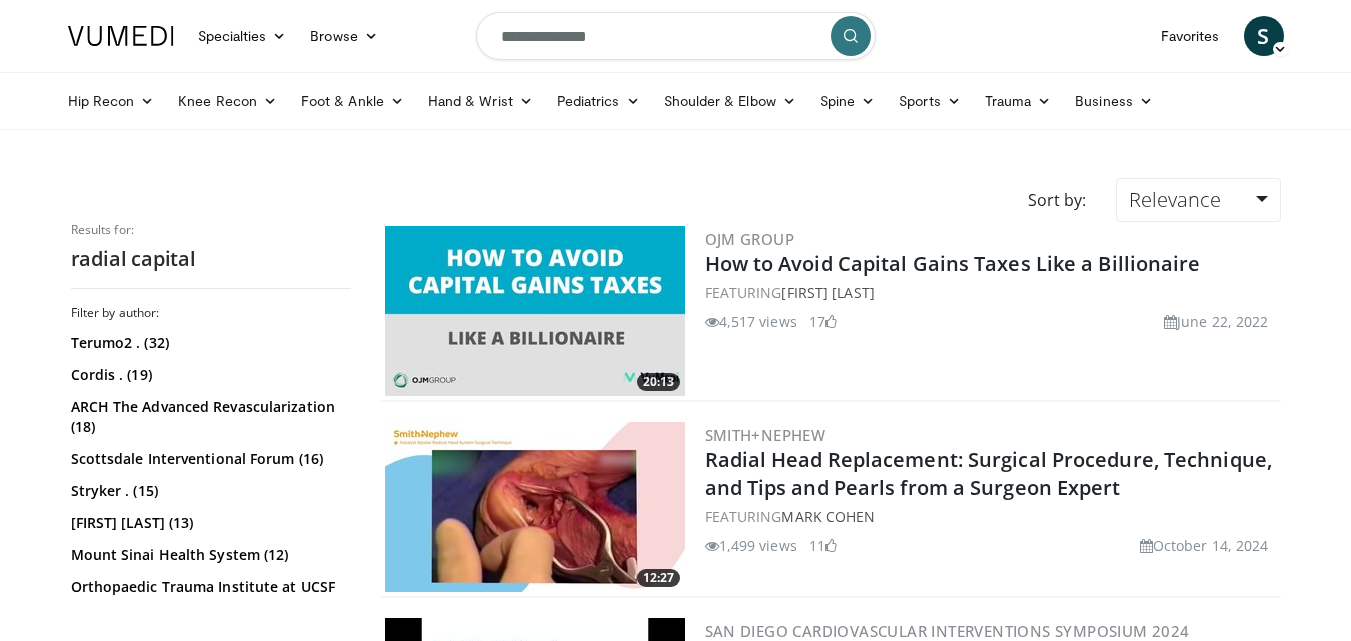 scroll, scrollTop: 0, scrollLeft: 0, axis: both 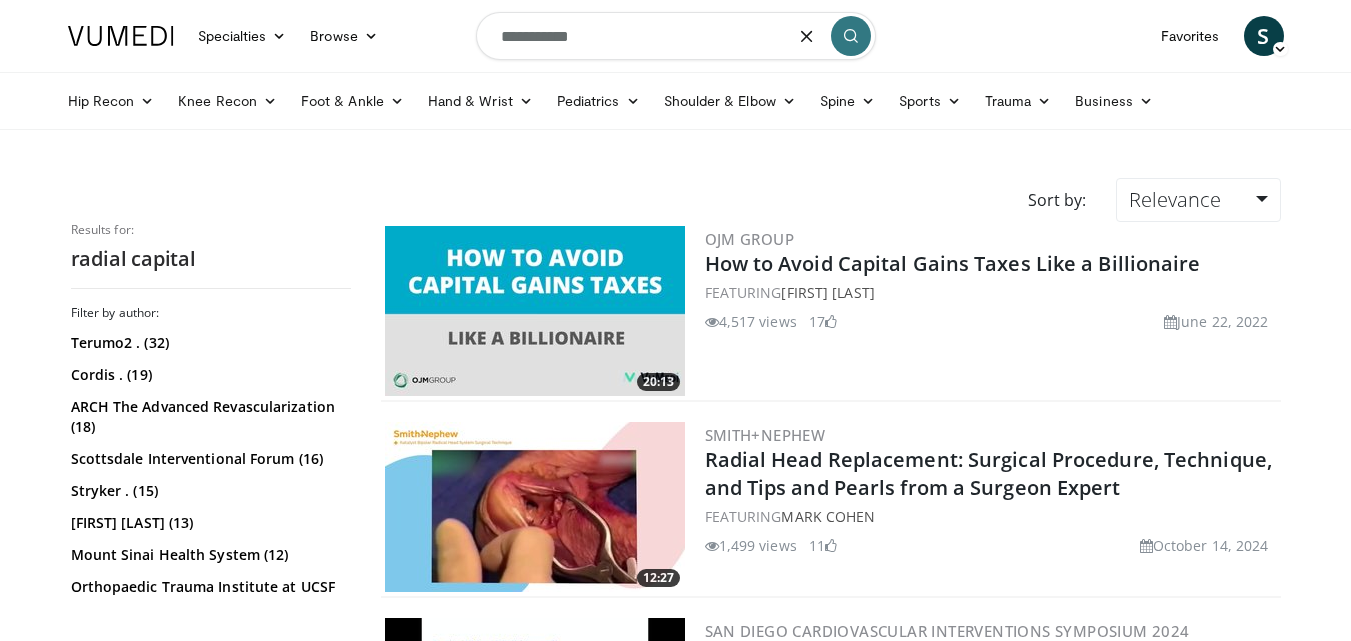 type on "**********" 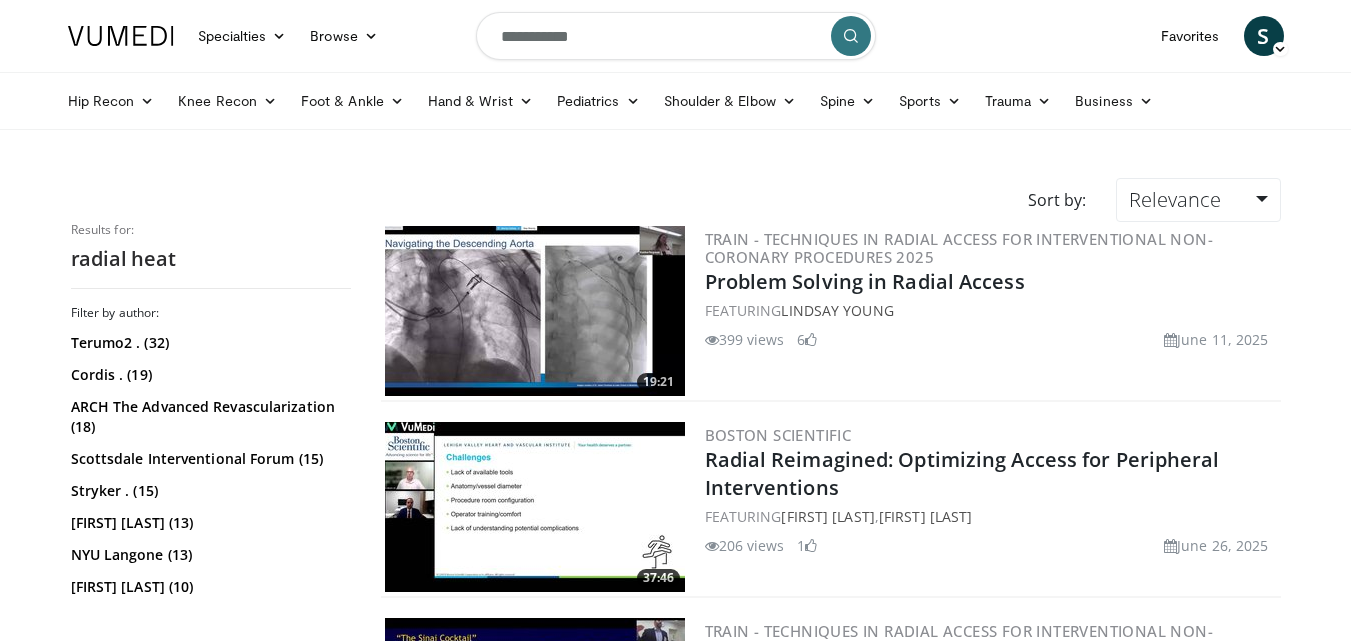 scroll, scrollTop: 0, scrollLeft: 0, axis: both 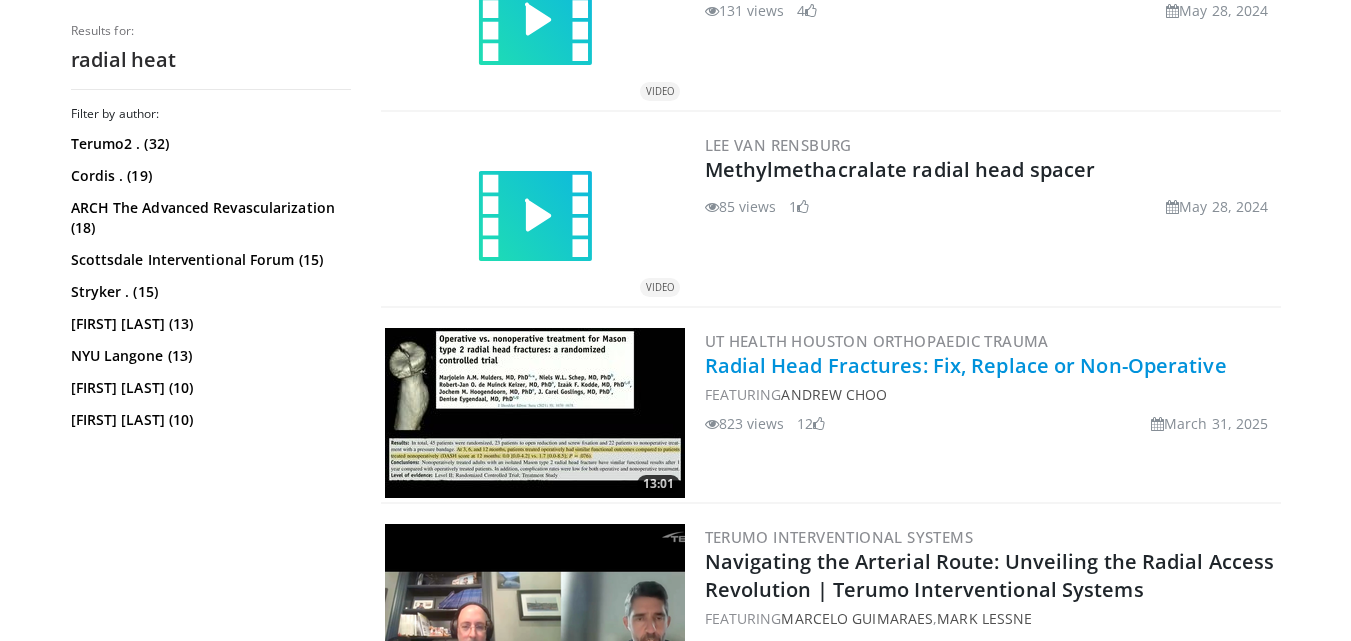 click on "Radial Head Fractures: Fix, Replace or Non-Operative" at bounding box center [966, 365] 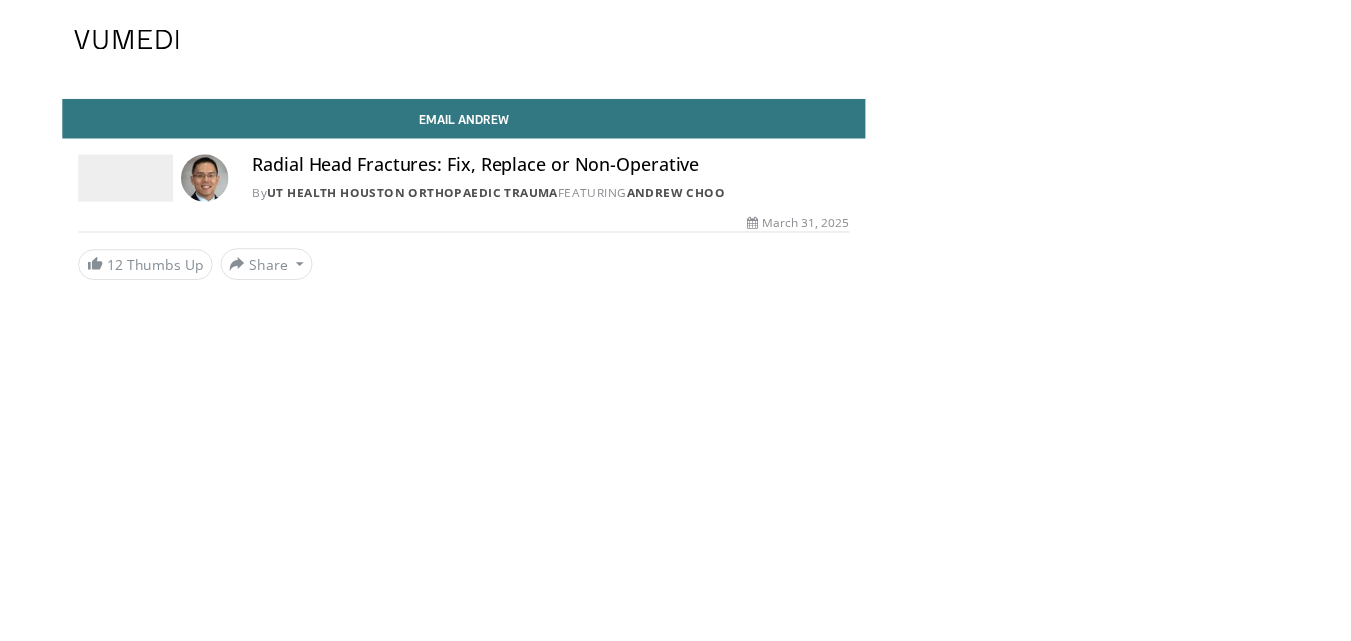 scroll, scrollTop: 0, scrollLeft: 0, axis: both 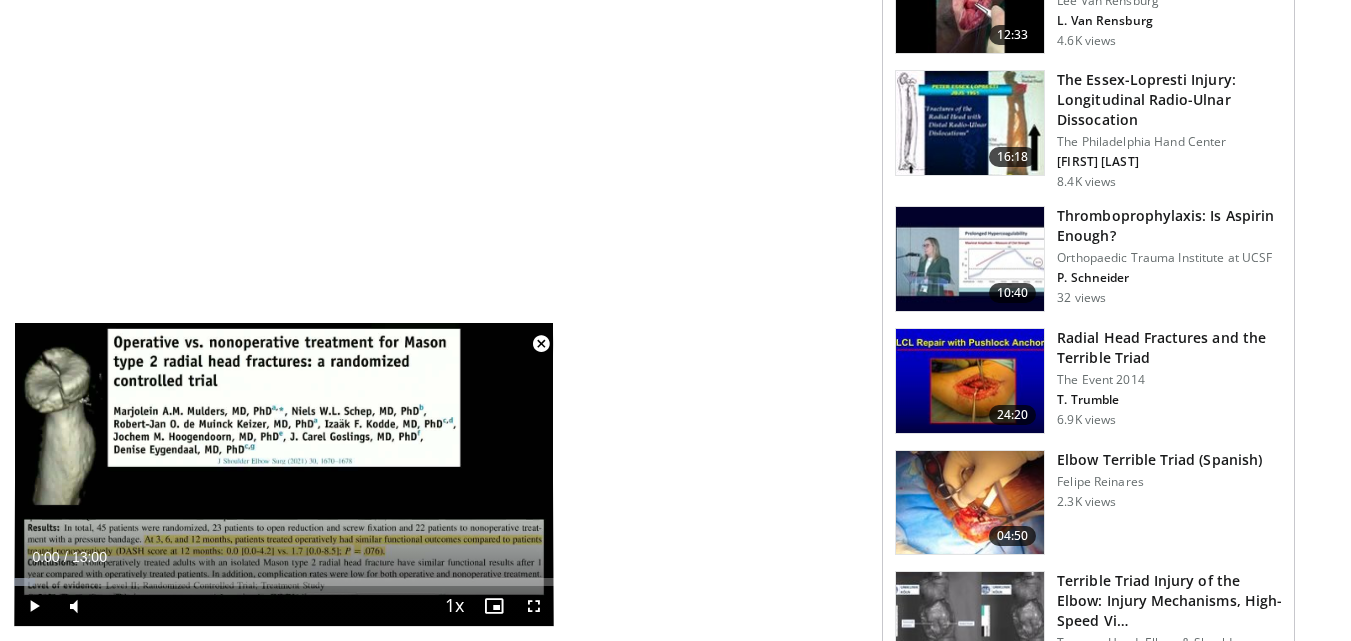click on "Radial Head Fractures and the Terrible Triad" at bounding box center (1169, 348) 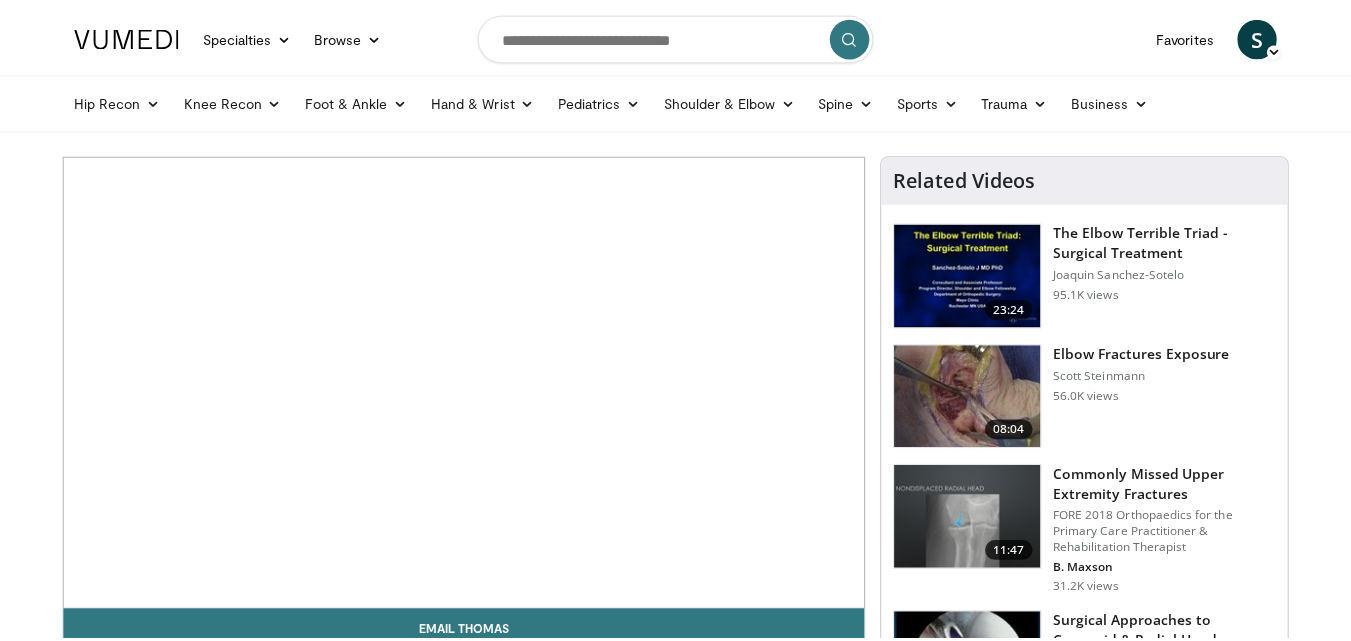 scroll, scrollTop: 0, scrollLeft: 0, axis: both 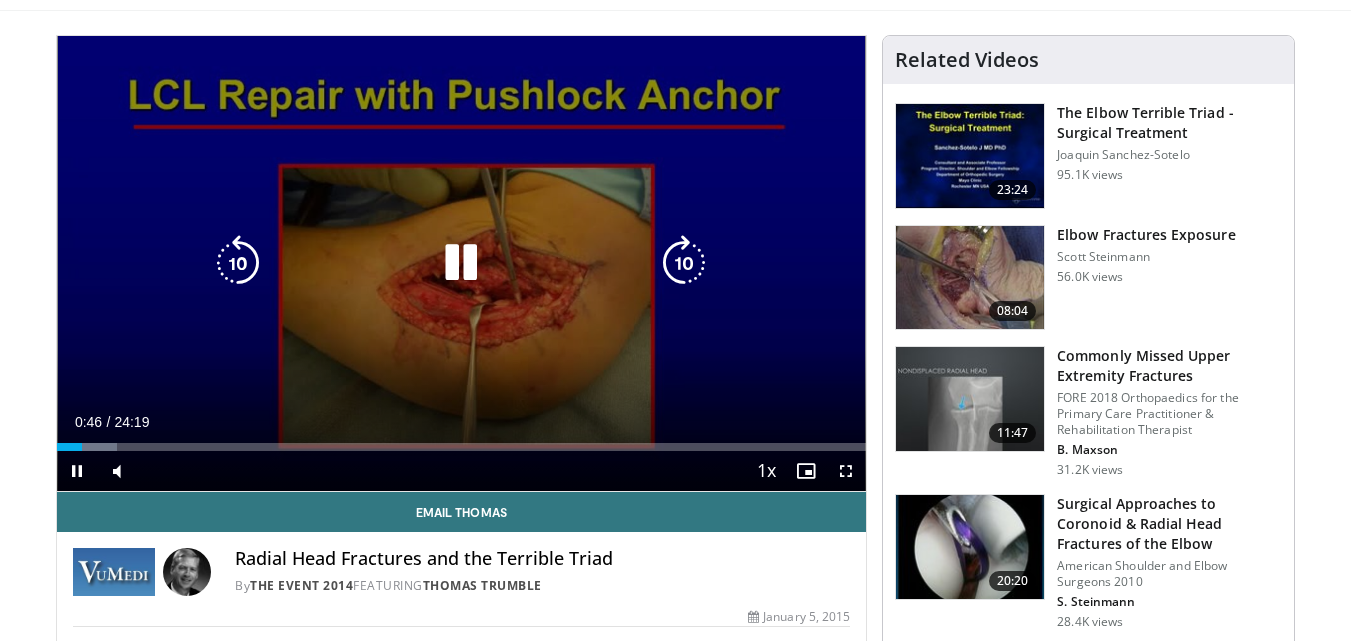 click at bounding box center (461, 263) 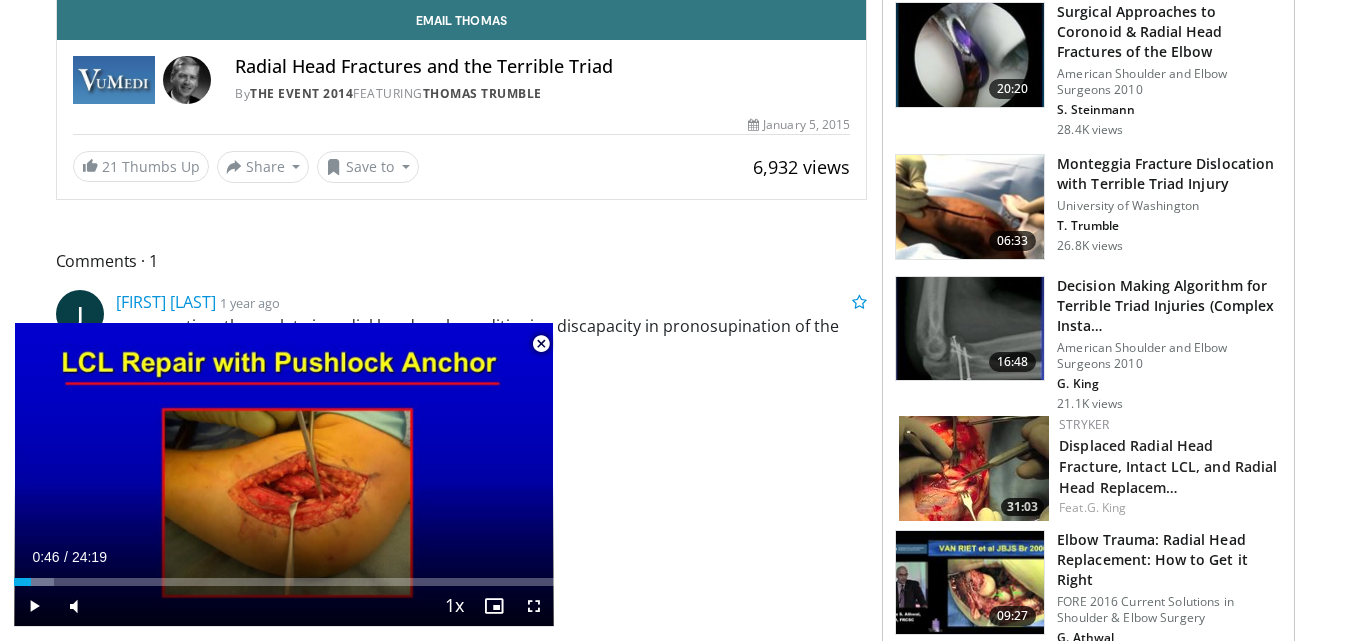scroll, scrollTop: 642, scrollLeft: 0, axis: vertical 